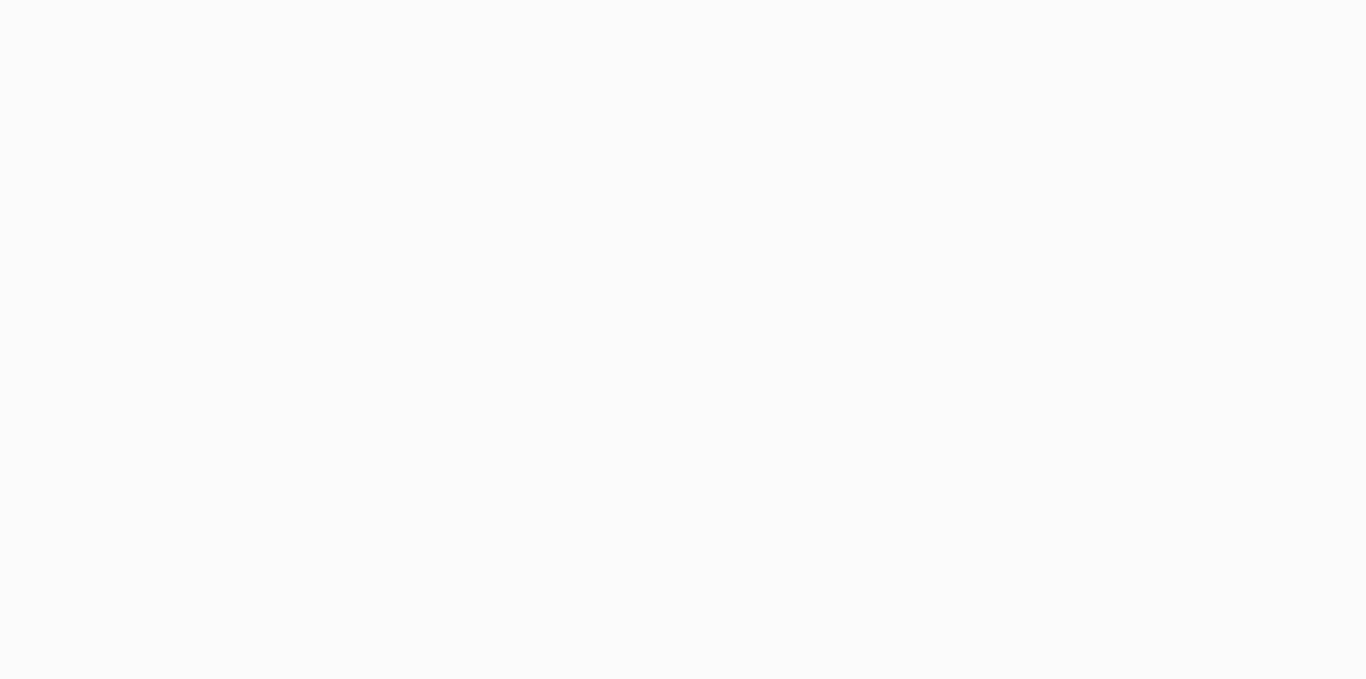 scroll, scrollTop: 0, scrollLeft: 0, axis: both 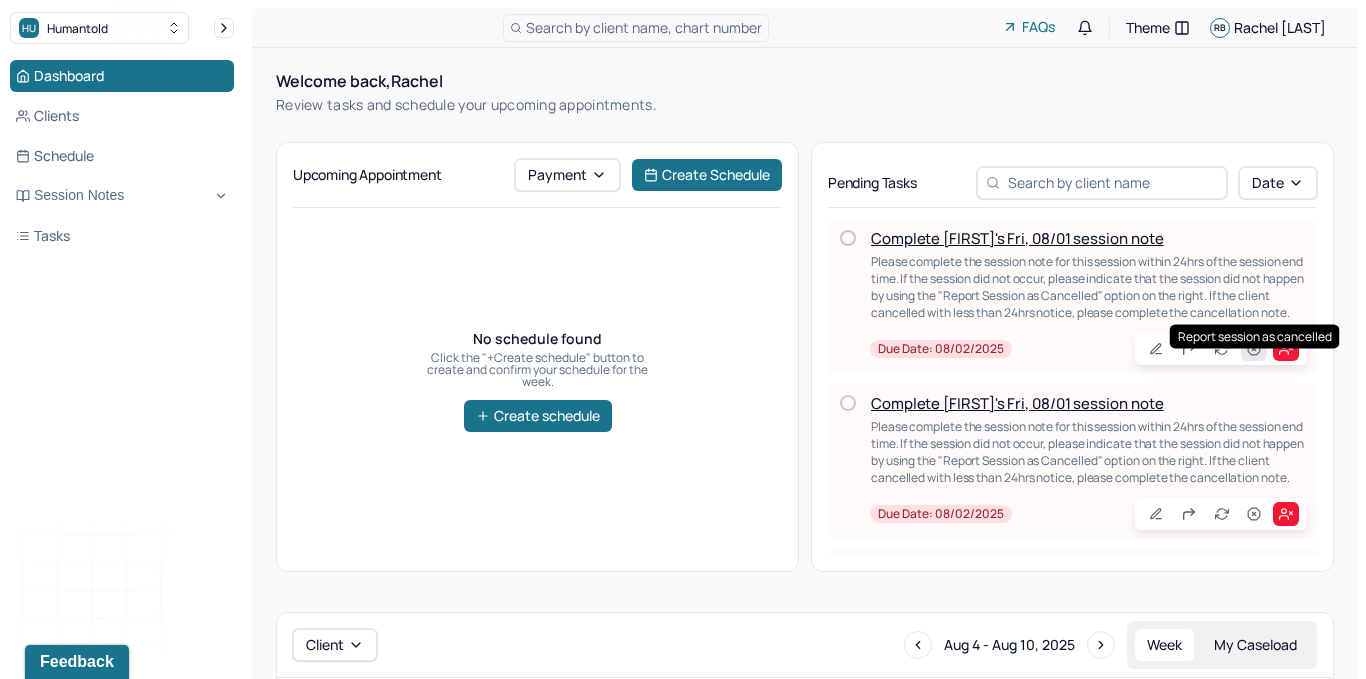 click 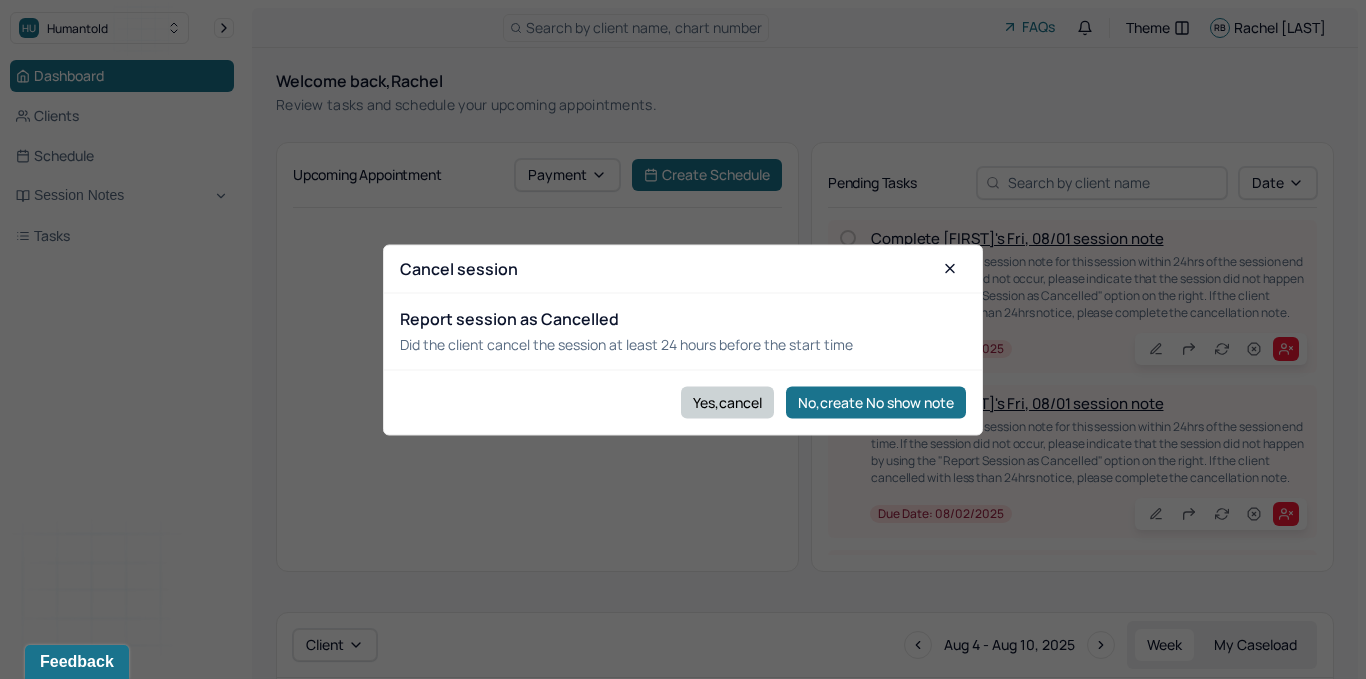click on "Yes,cancel" at bounding box center (727, 402) 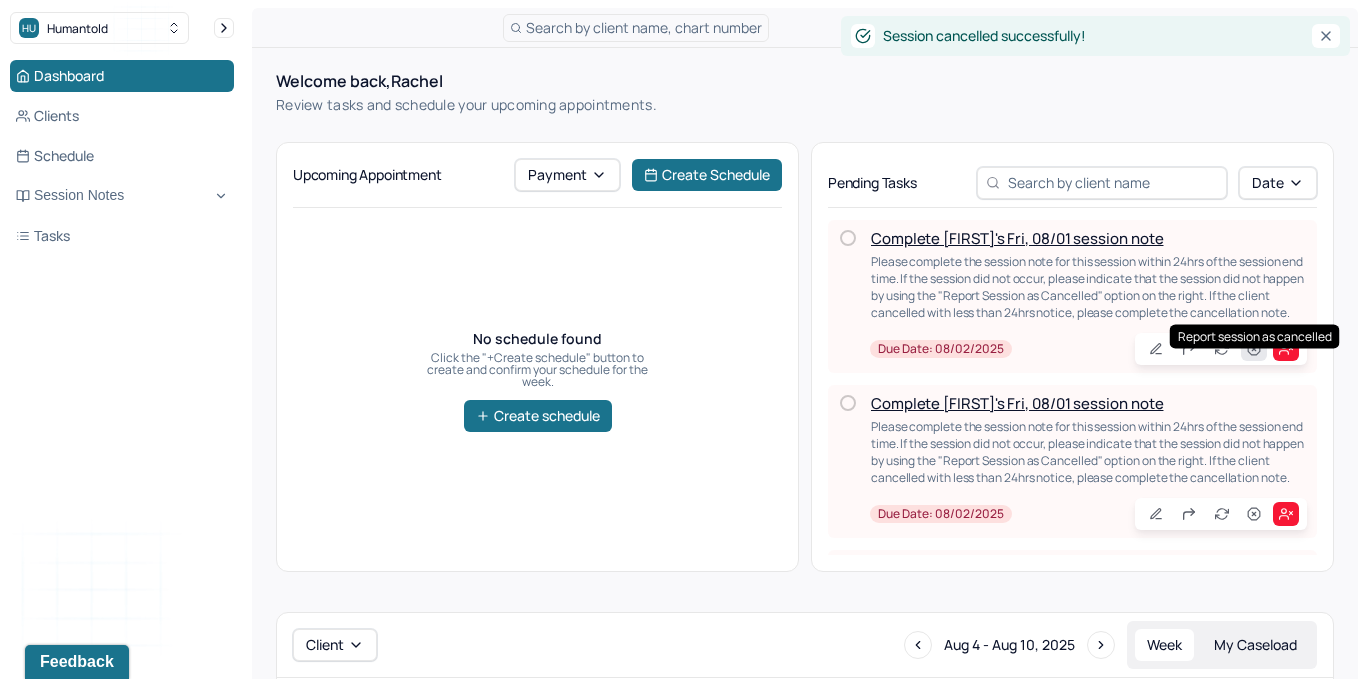 click at bounding box center [1254, 349] 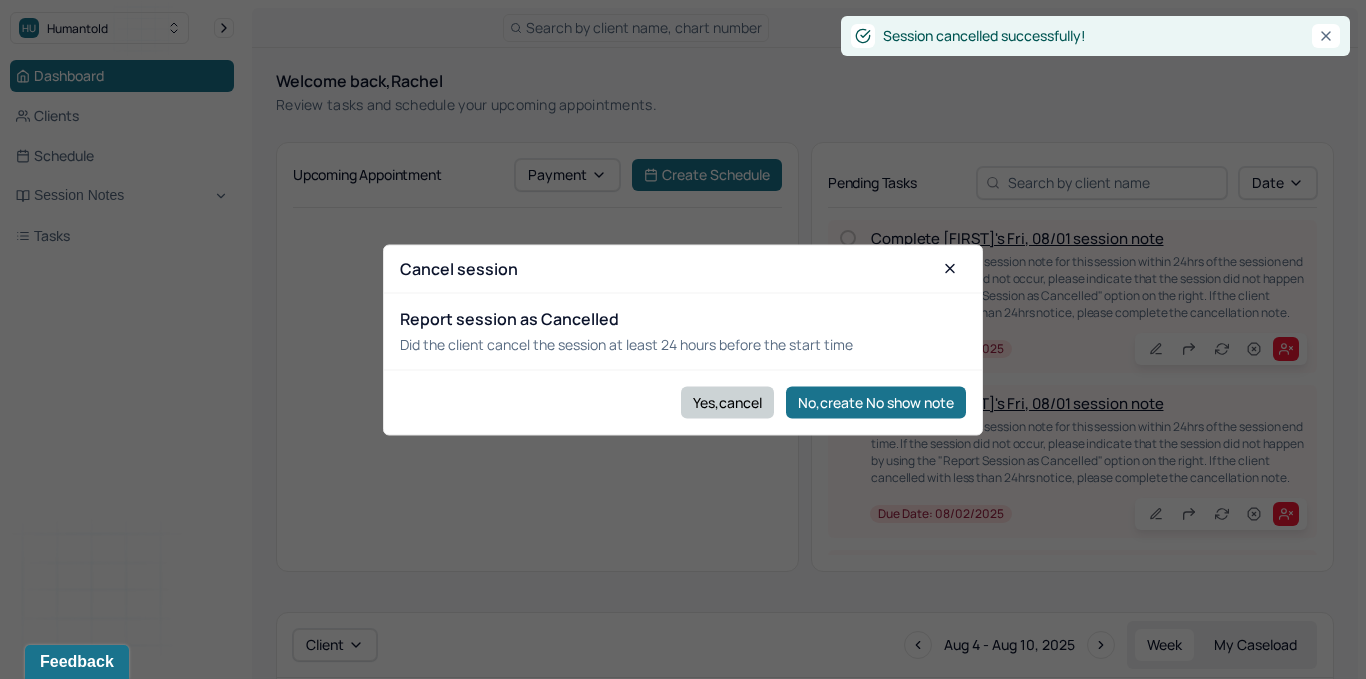 click on "Yes,cancel" at bounding box center [727, 402] 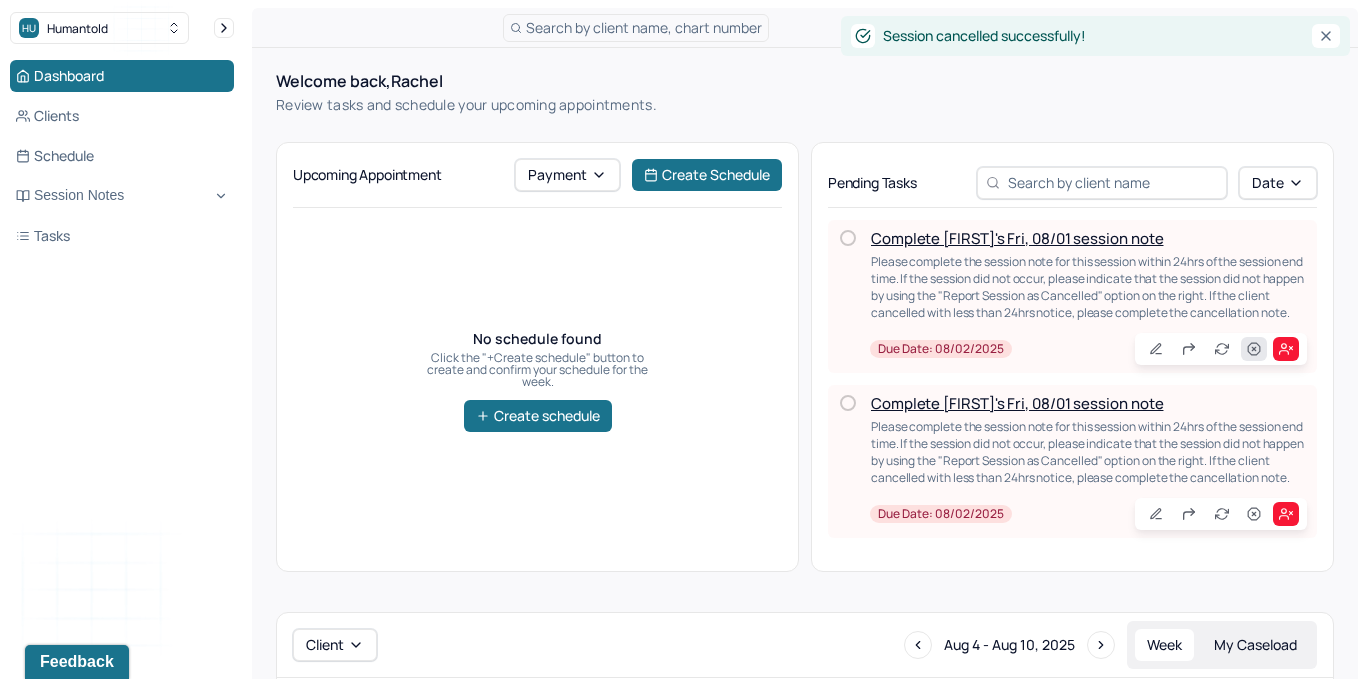click 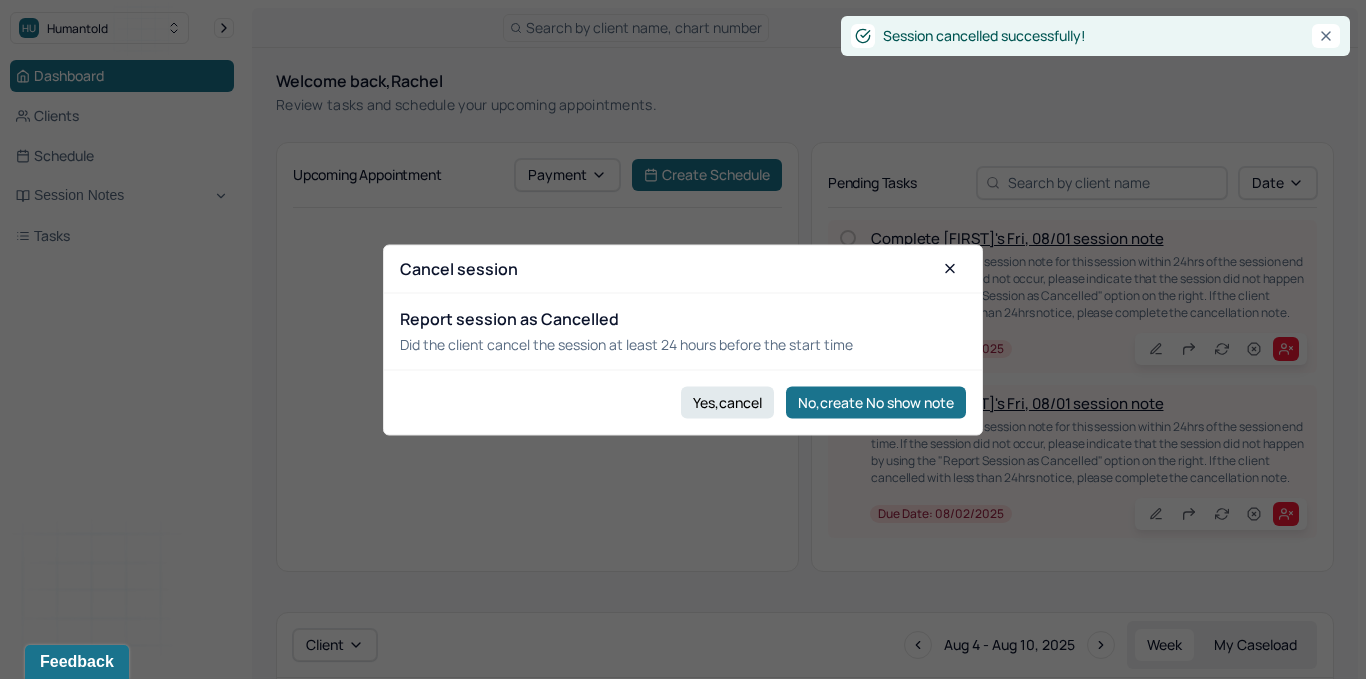 click on "Yes,cancel No,create No show note" at bounding box center [683, 401] 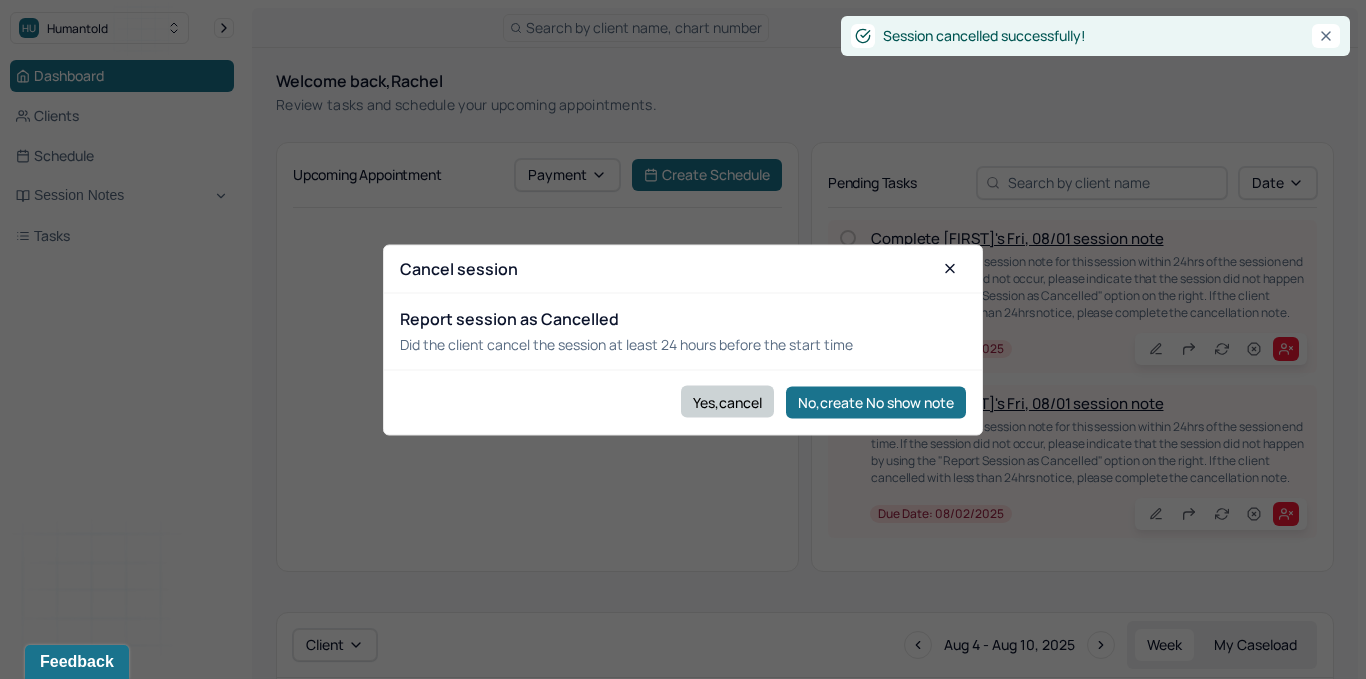 click on "Yes,cancel" at bounding box center [727, 402] 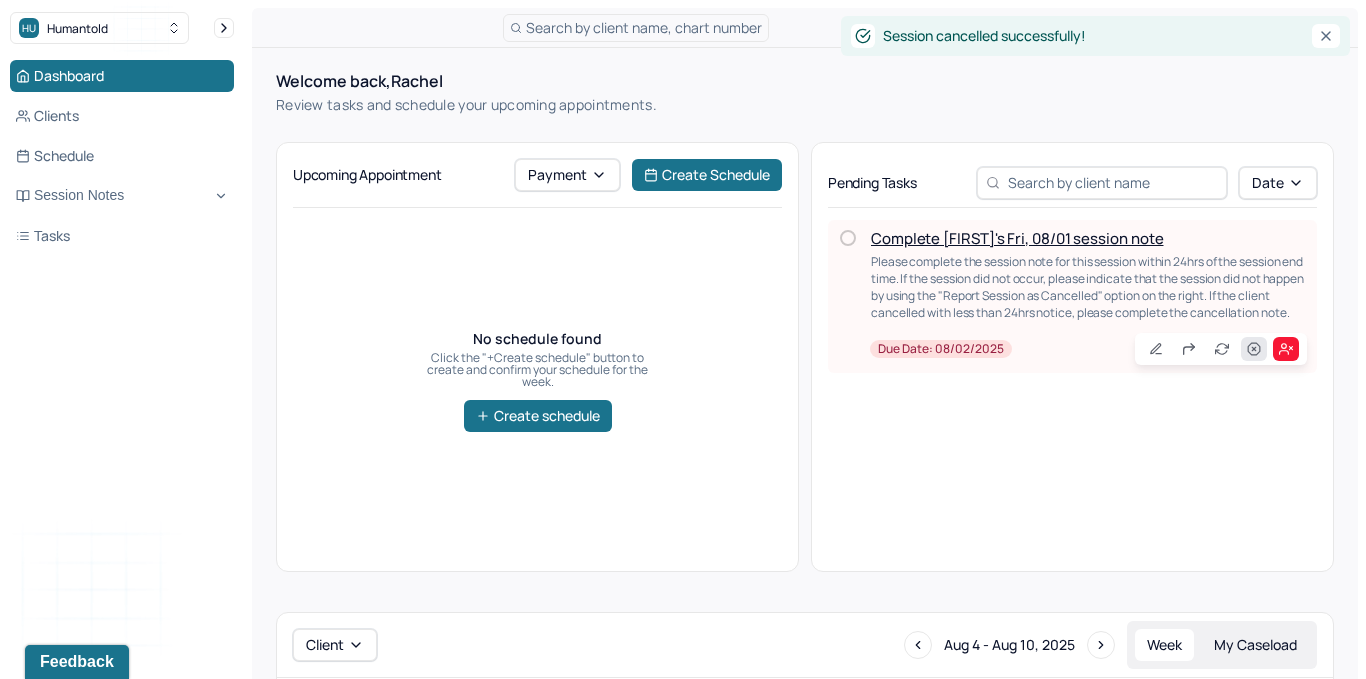click 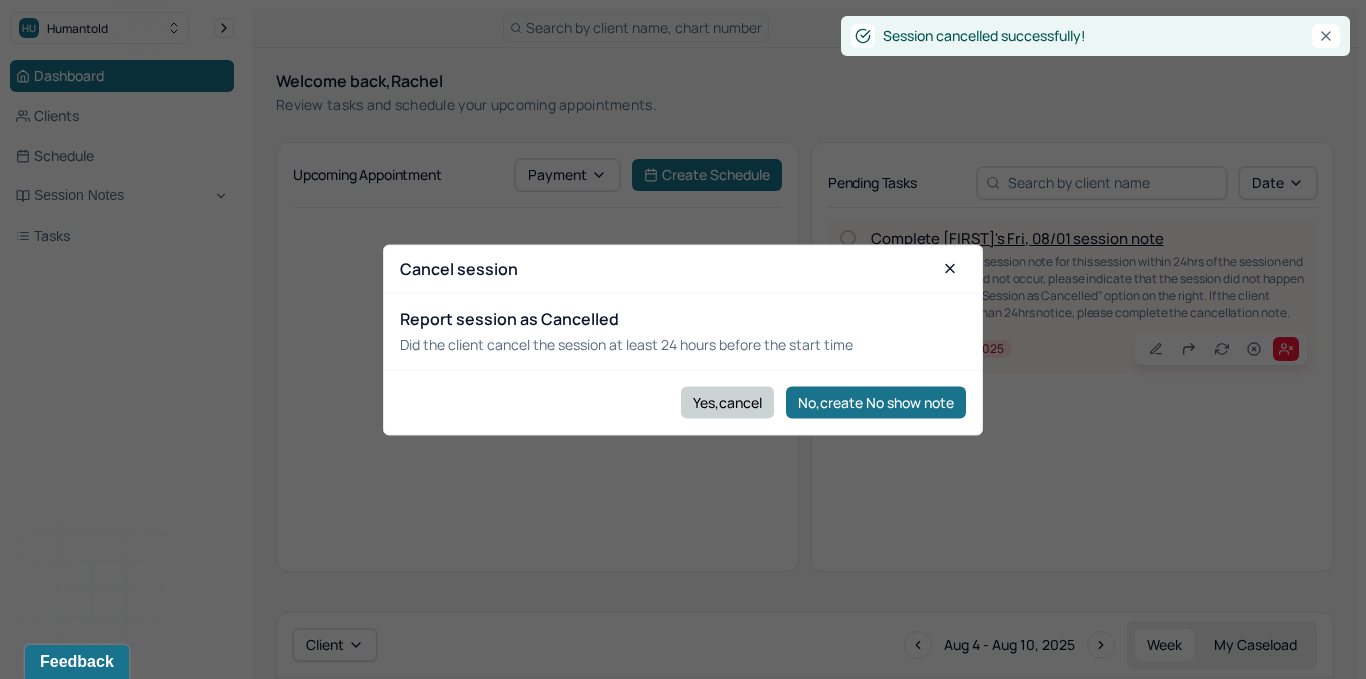 click on "Yes,cancel" at bounding box center (727, 402) 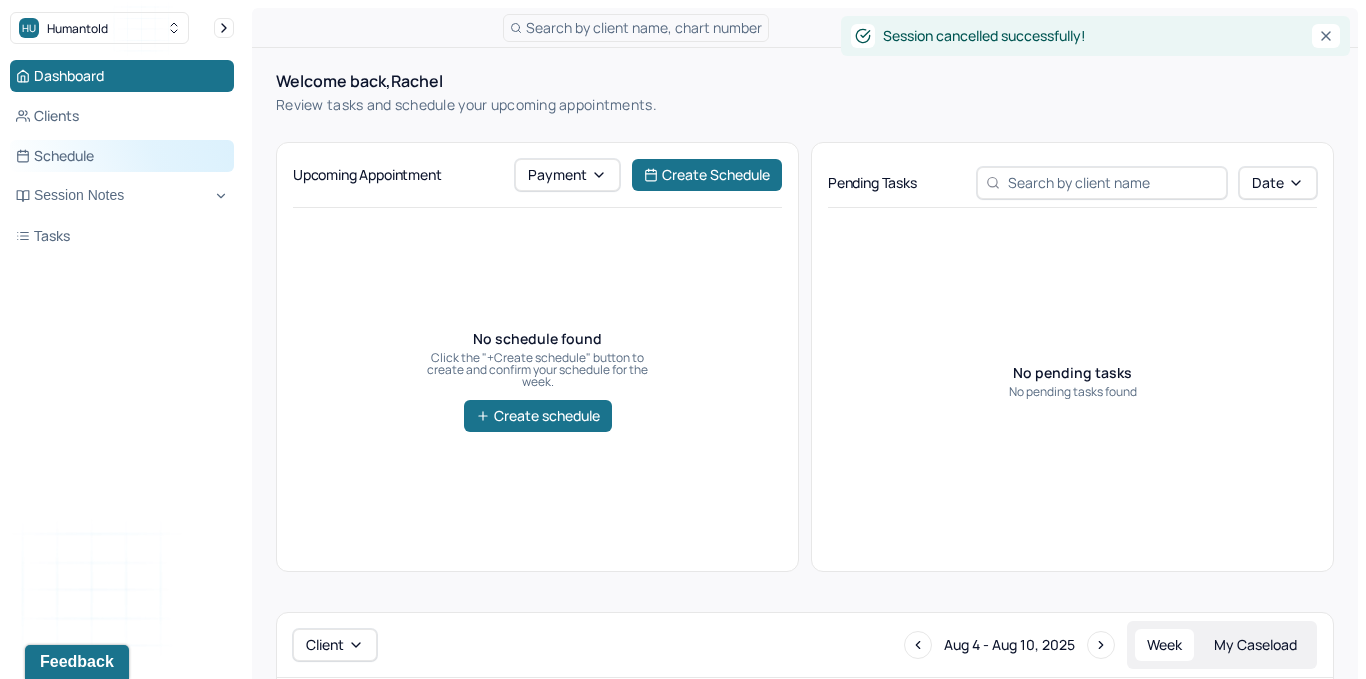 click on "Schedule" at bounding box center (122, 156) 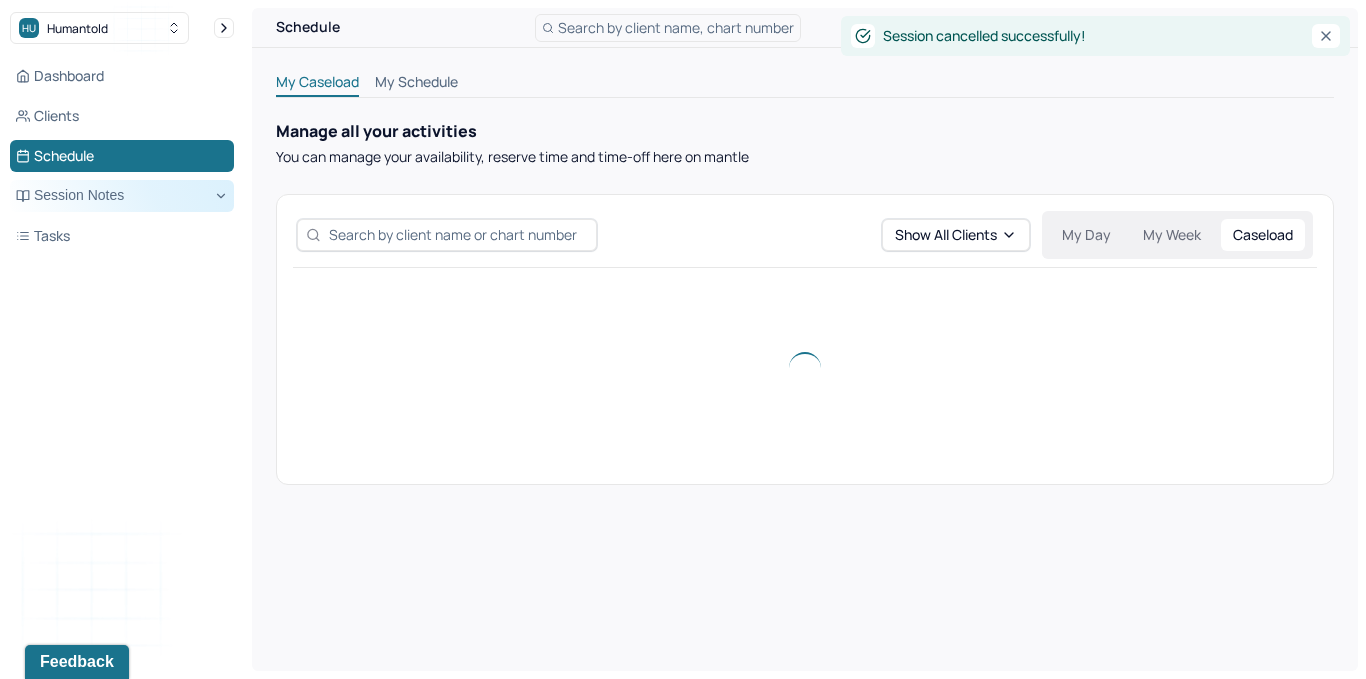 click on "Session Notes" at bounding box center [122, 196] 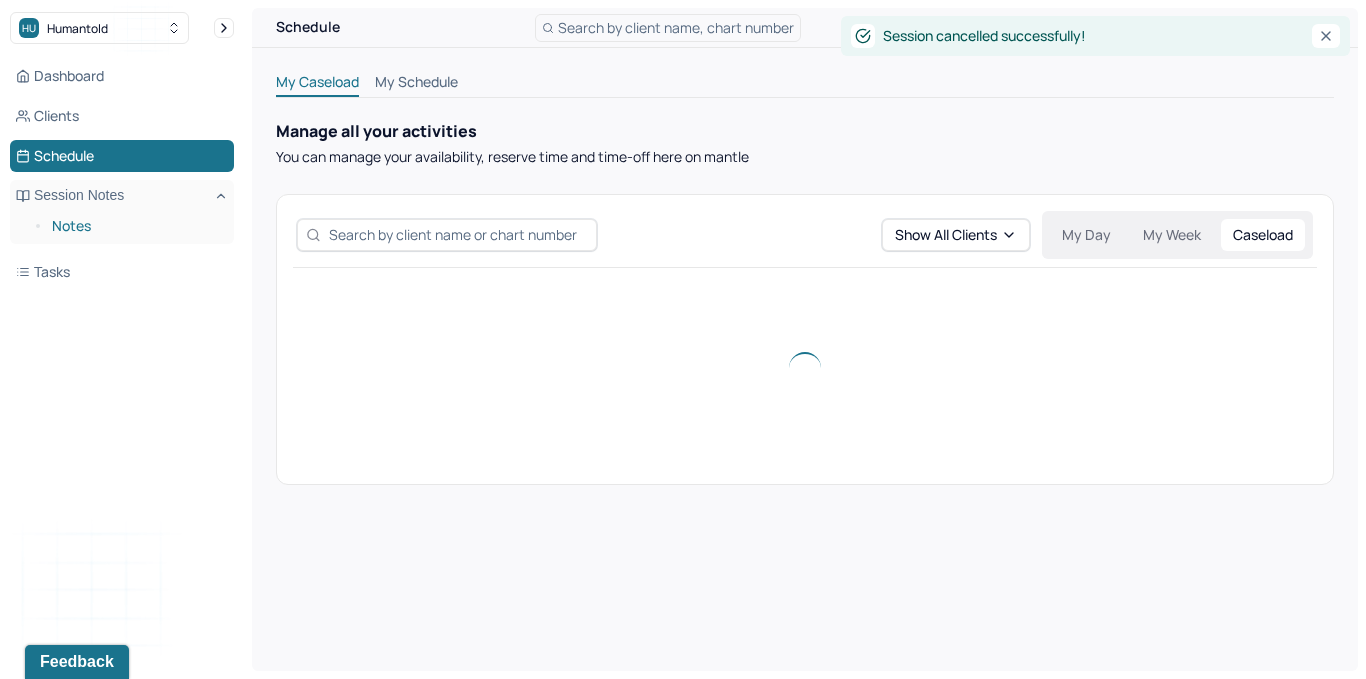 click on "Notes" at bounding box center (135, 226) 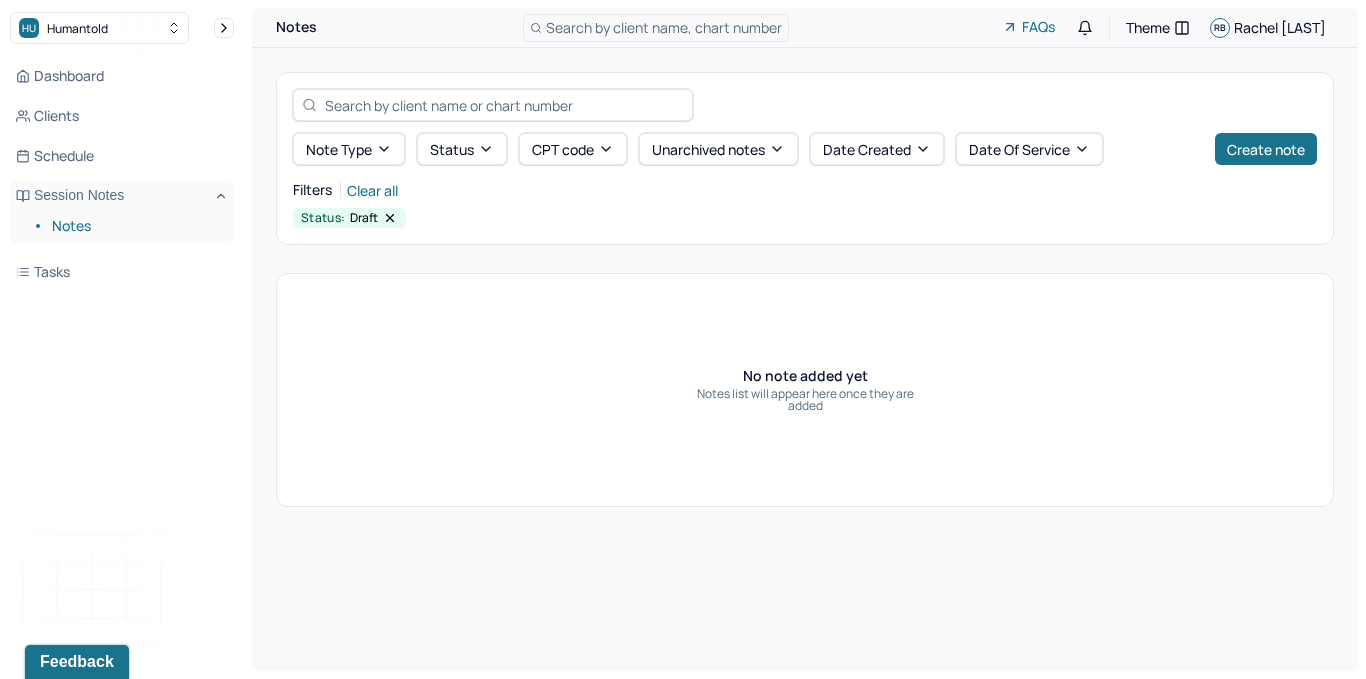 click on "Dashboard Clients Schedule Session Notes Notes Tasks" at bounding box center (122, 174) 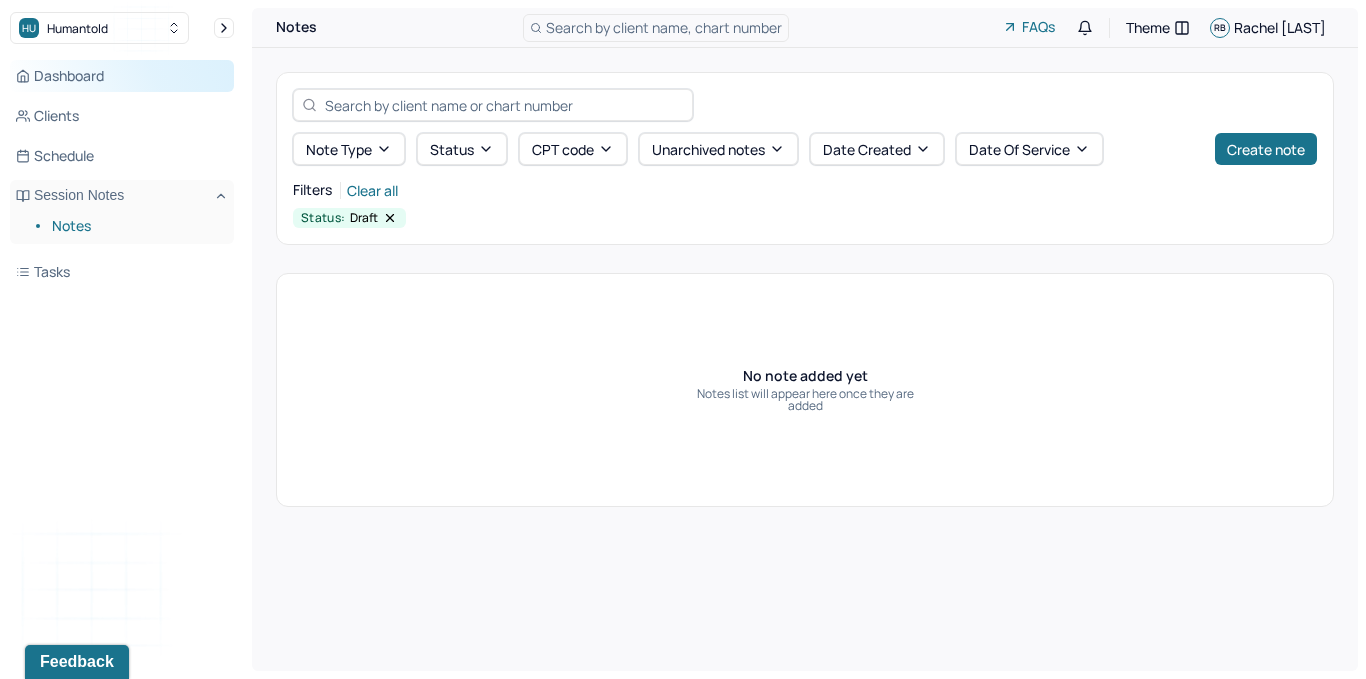 click on "Dashboard" at bounding box center [122, 76] 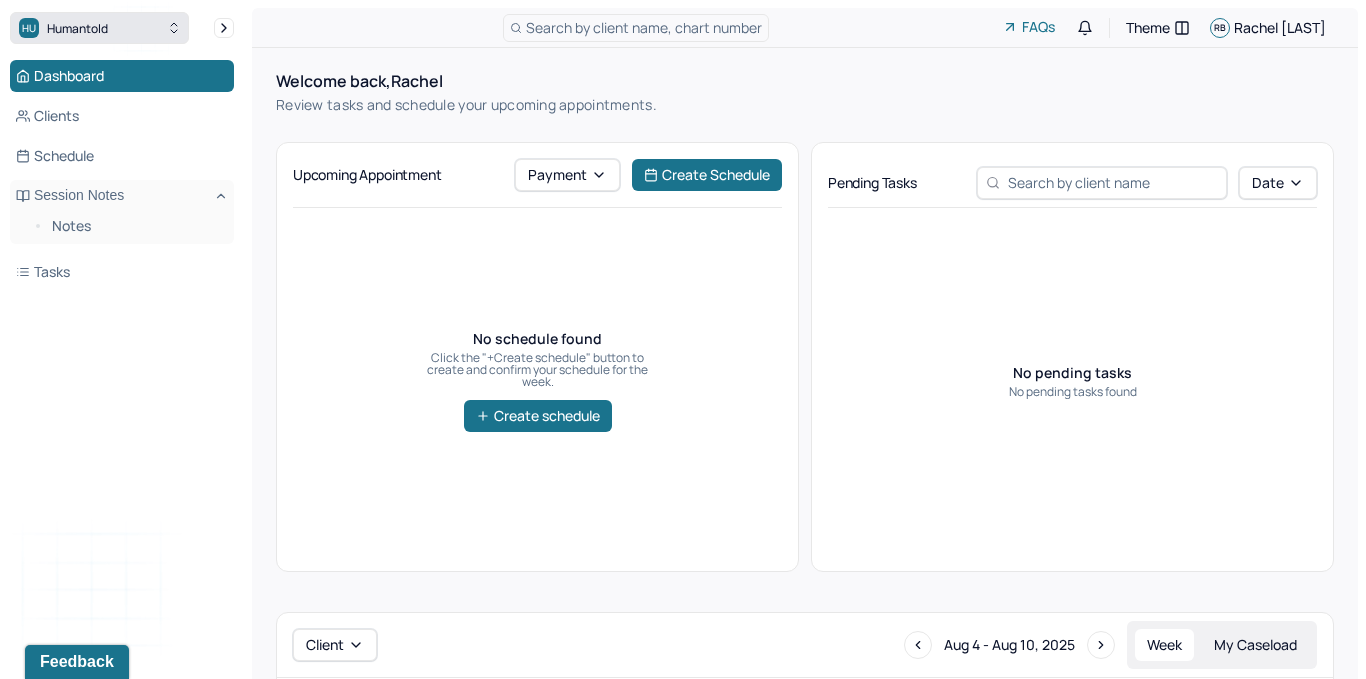 click on "Humantold" at bounding box center [77, 28] 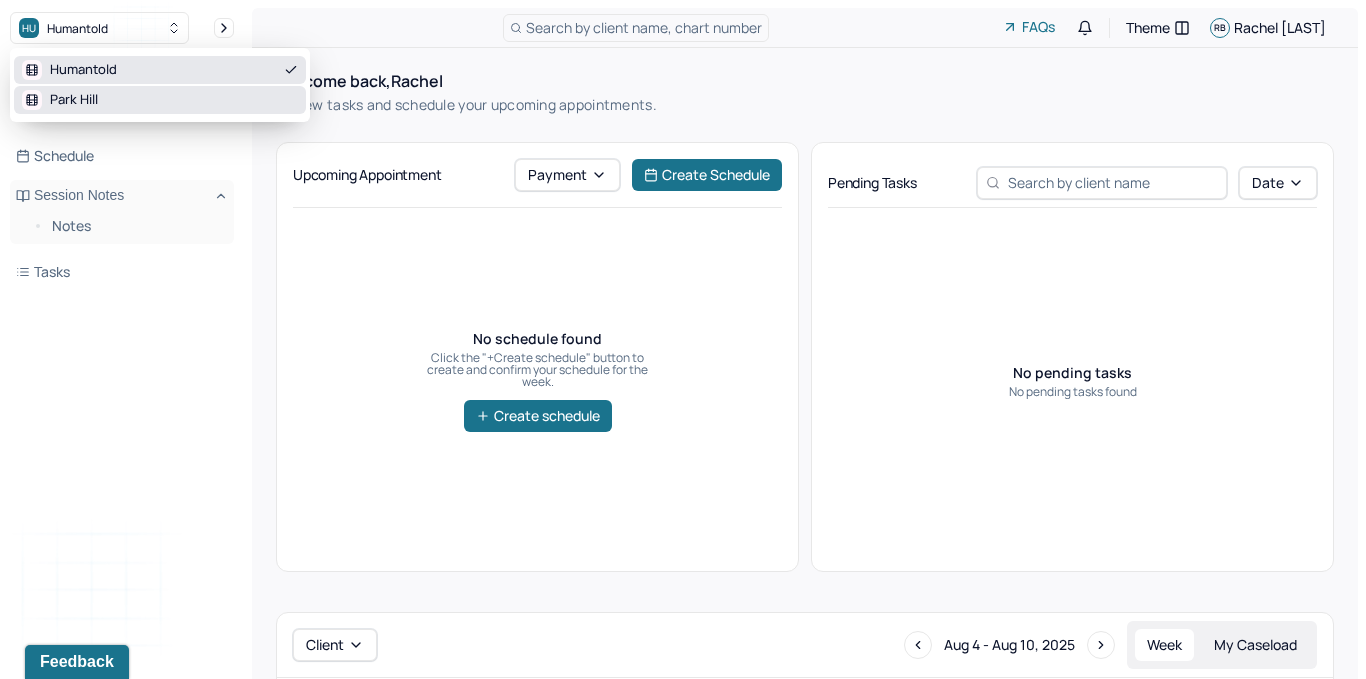 click on "Park Hill" at bounding box center [74, 100] 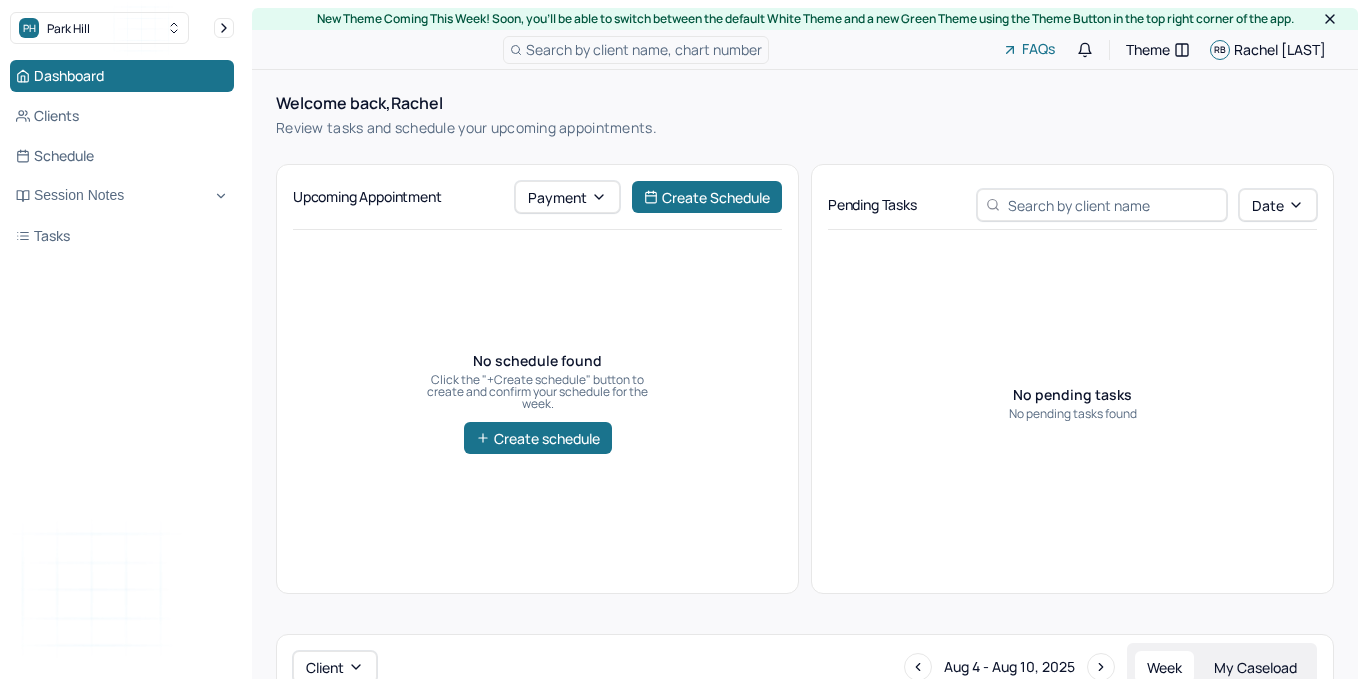 scroll, scrollTop: 0, scrollLeft: 0, axis: both 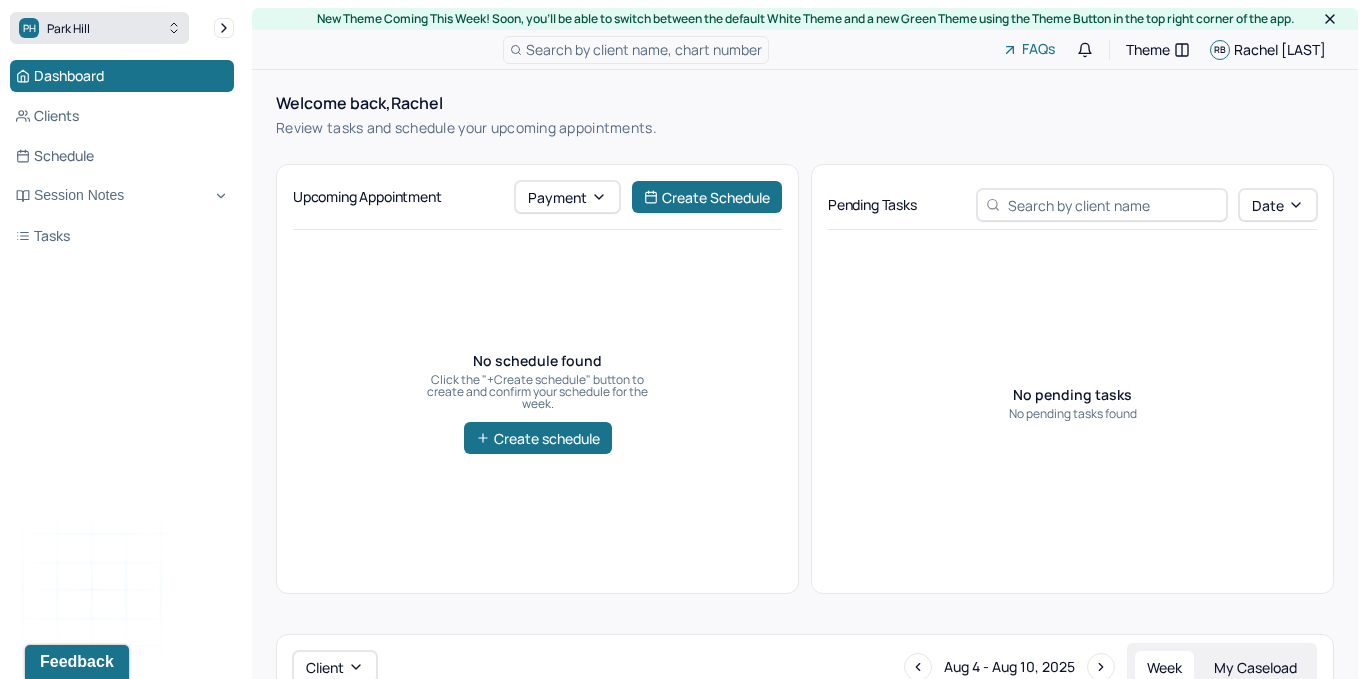 click on "PH Park Hill" at bounding box center (99, 28) 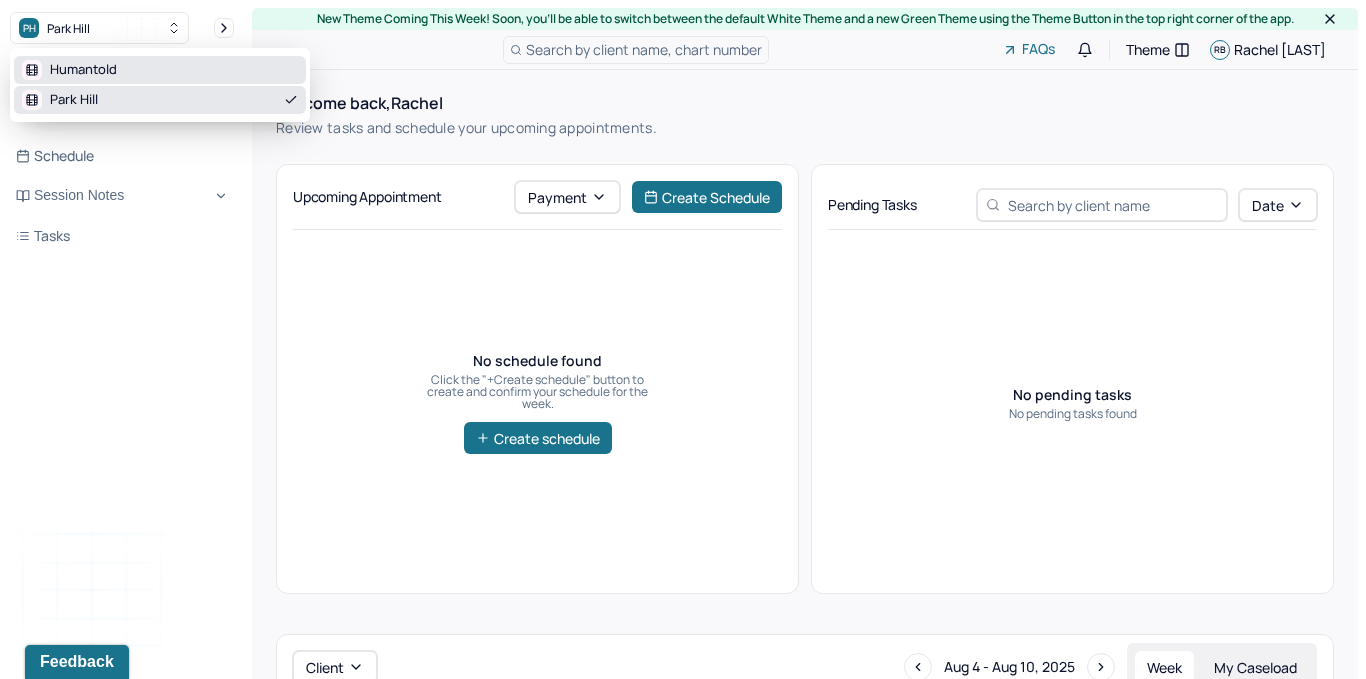 click on "Humantold" at bounding box center [83, 70] 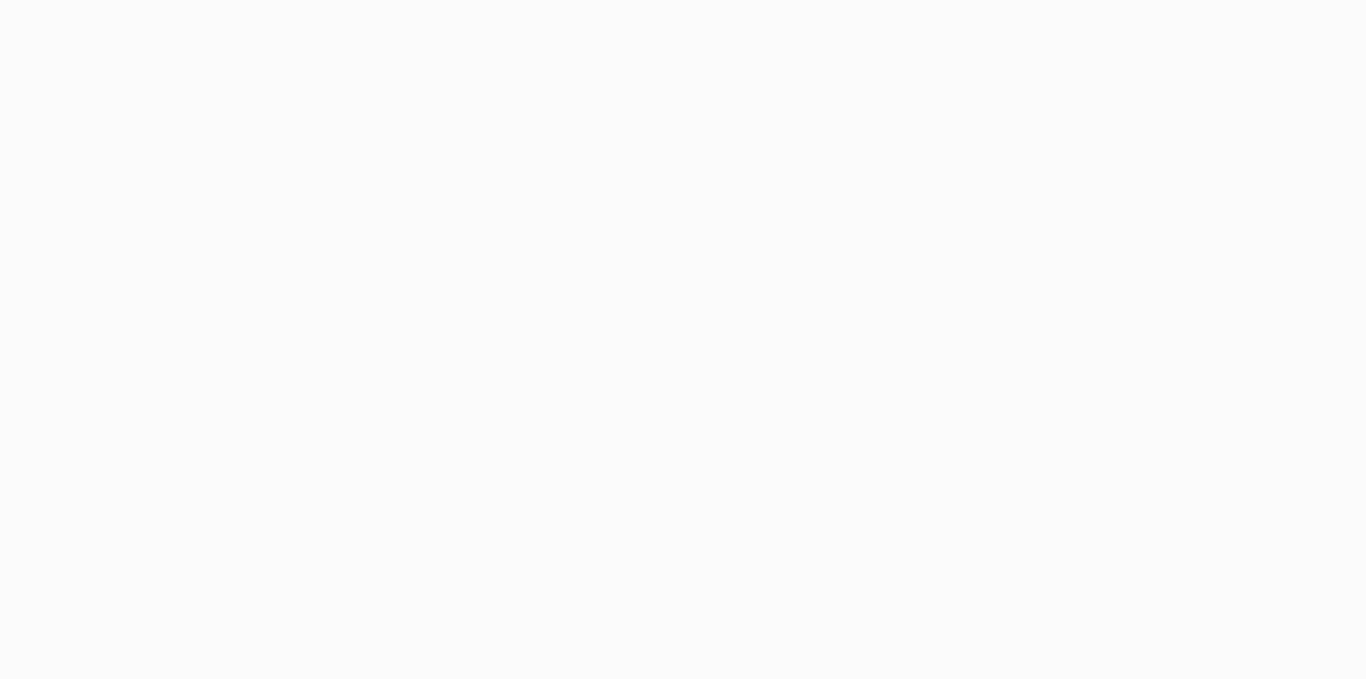 scroll, scrollTop: 0, scrollLeft: 0, axis: both 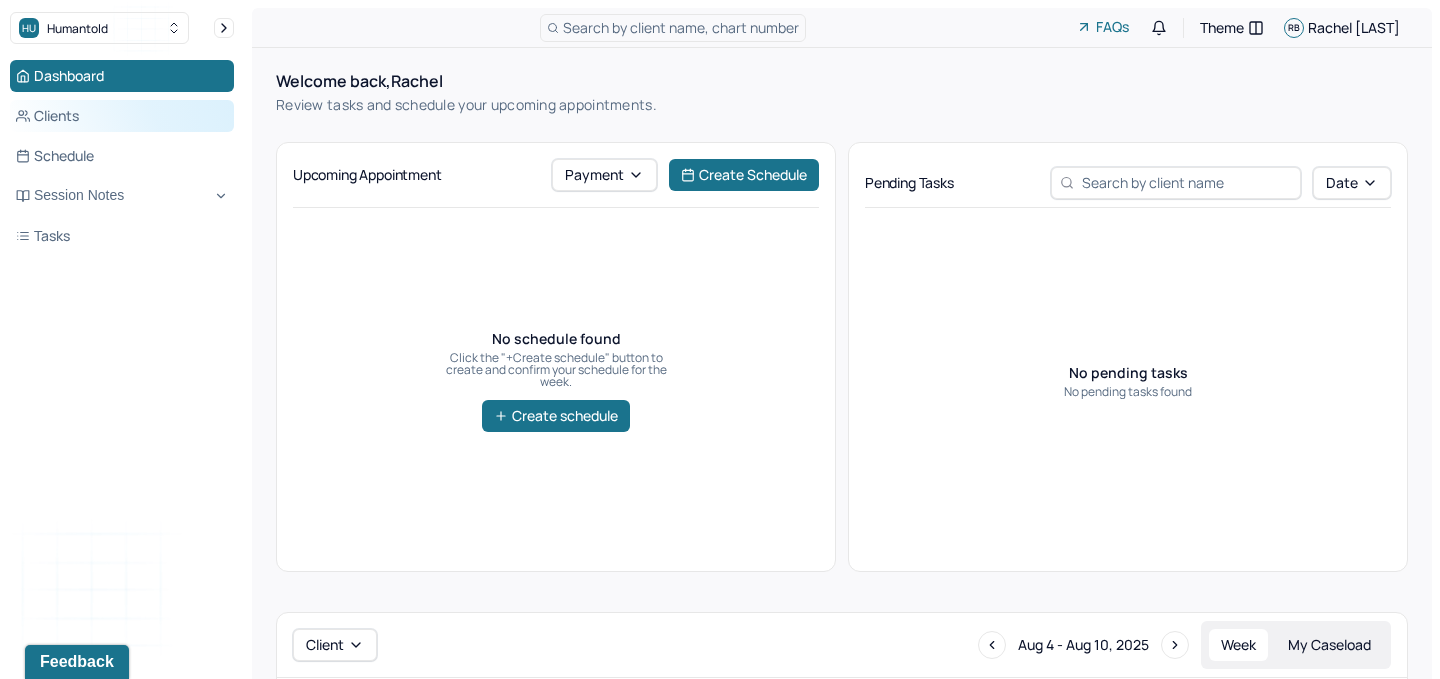 click on "Clients" at bounding box center (122, 116) 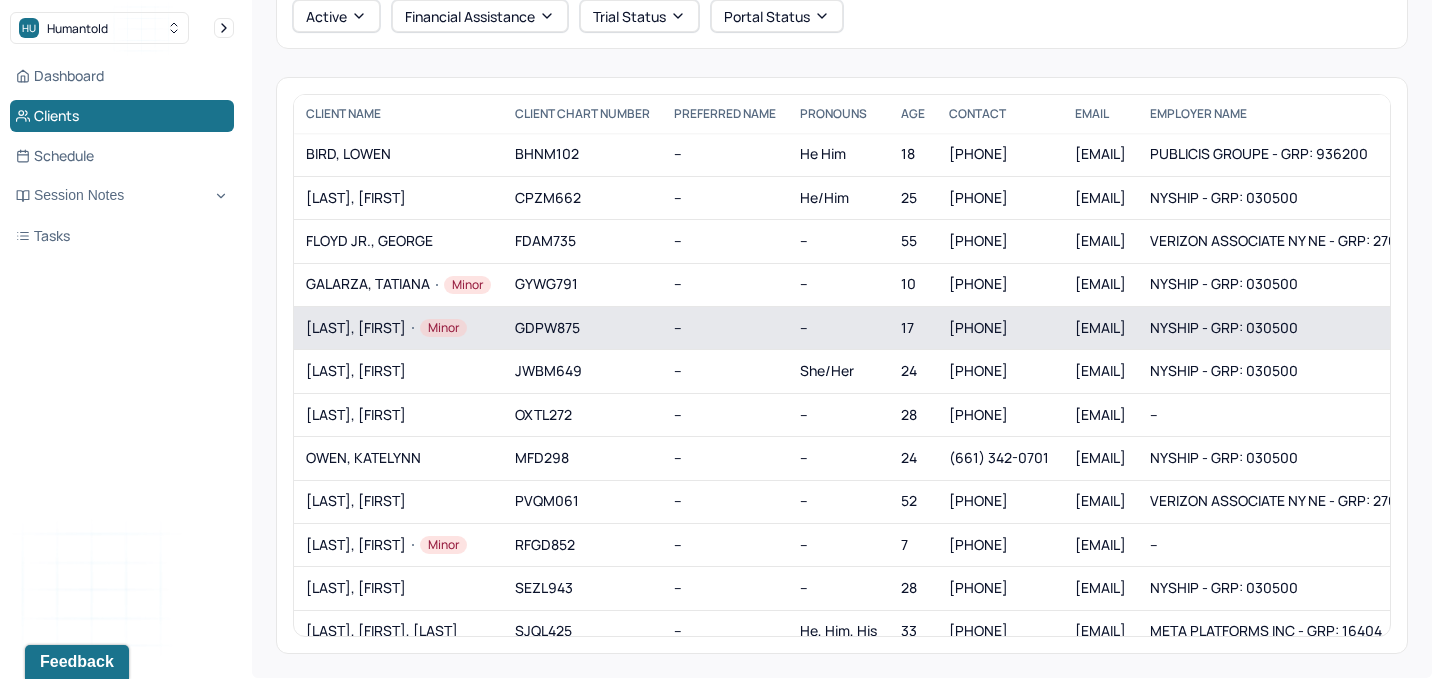 scroll, scrollTop: 137, scrollLeft: 0, axis: vertical 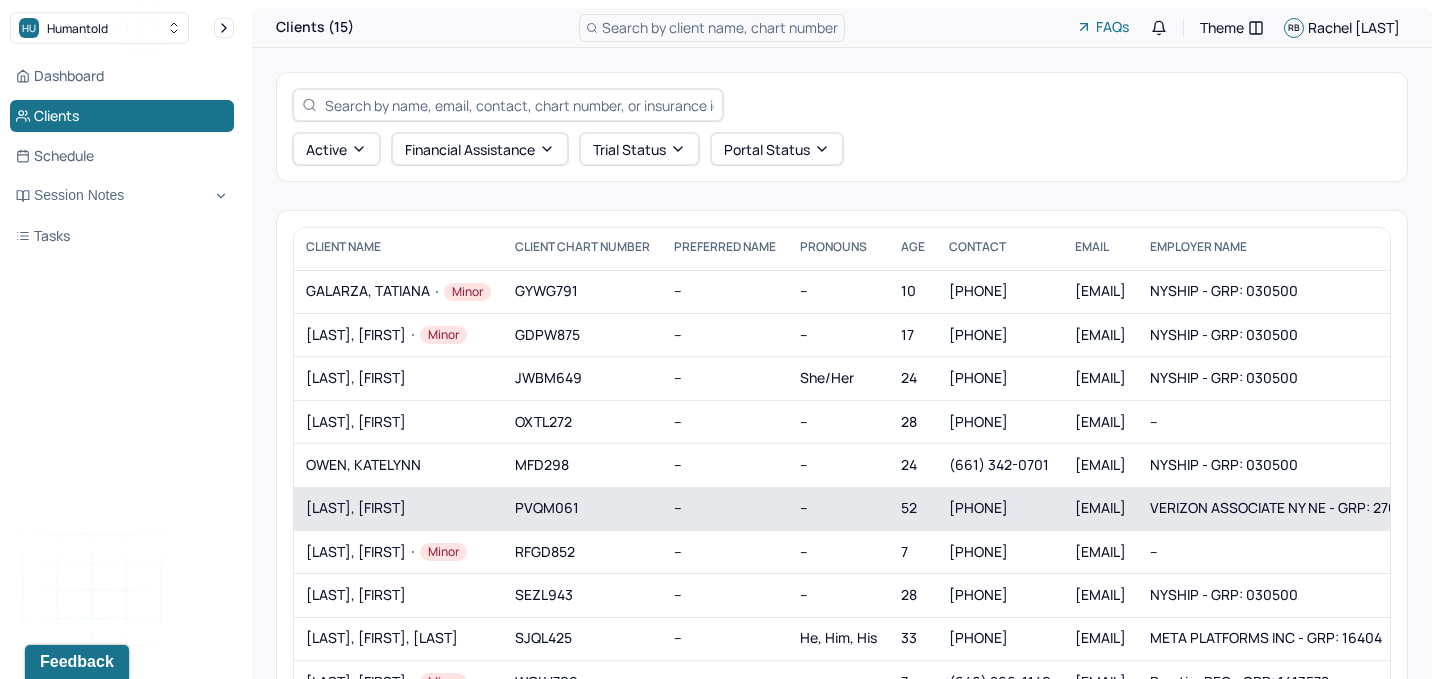 click on "PELOSO, JOSEPH" at bounding box center [398, 508] 